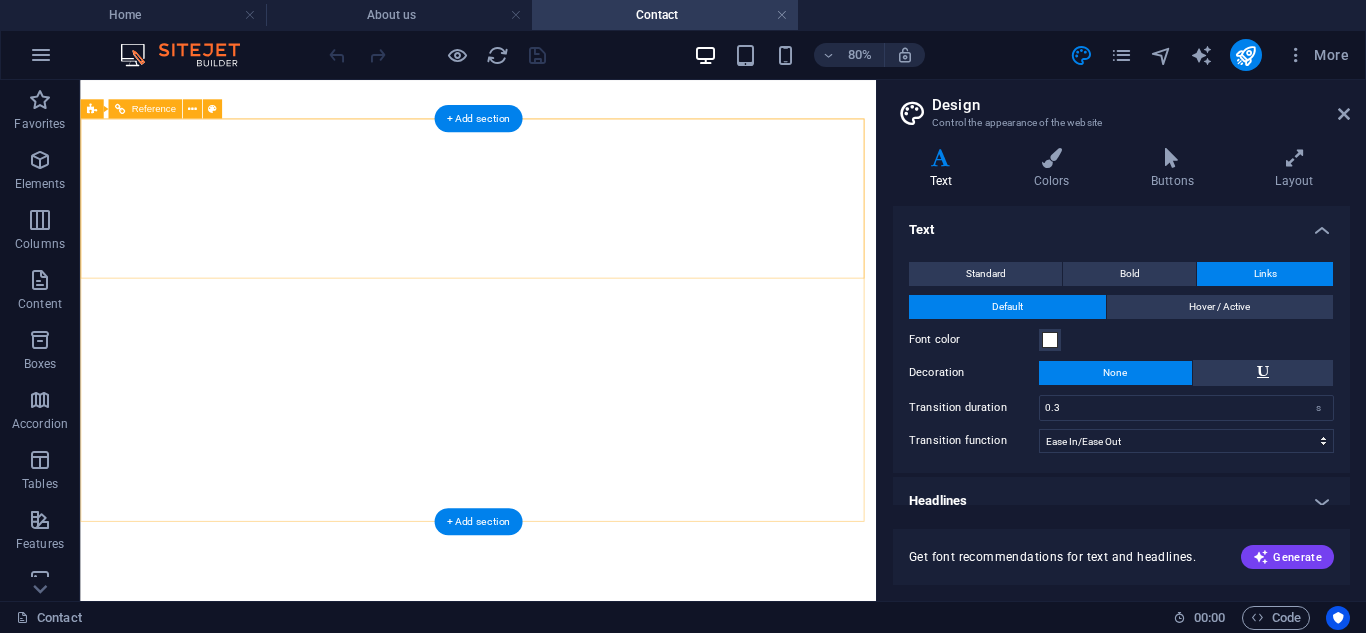 select on "ease-in-out" 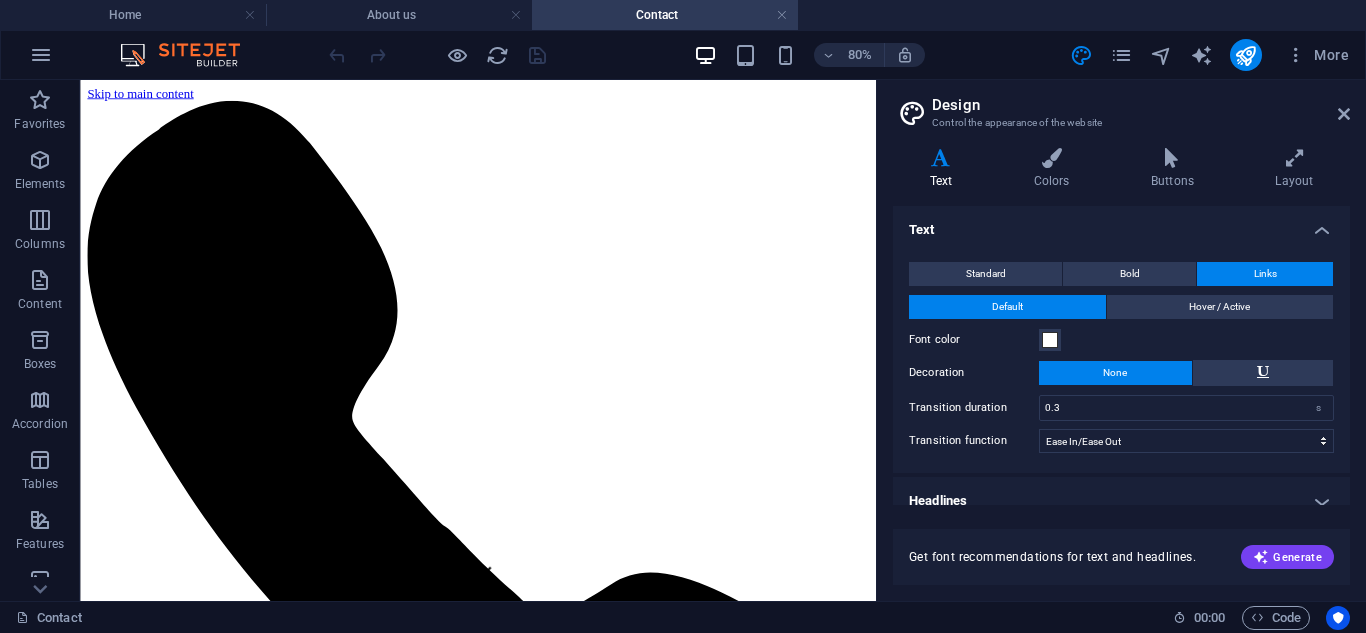 scroll, scrollTop: 0, scrollLeft: 0, axis: both 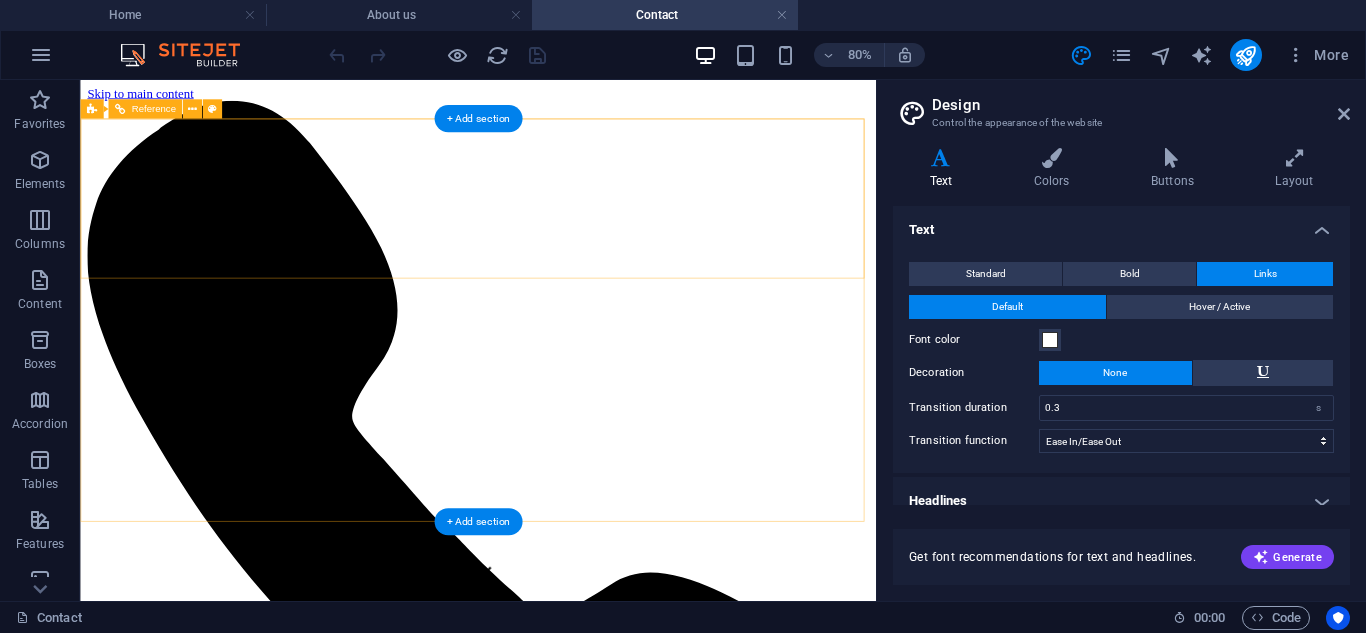 click at bounding box center (577, 7689) 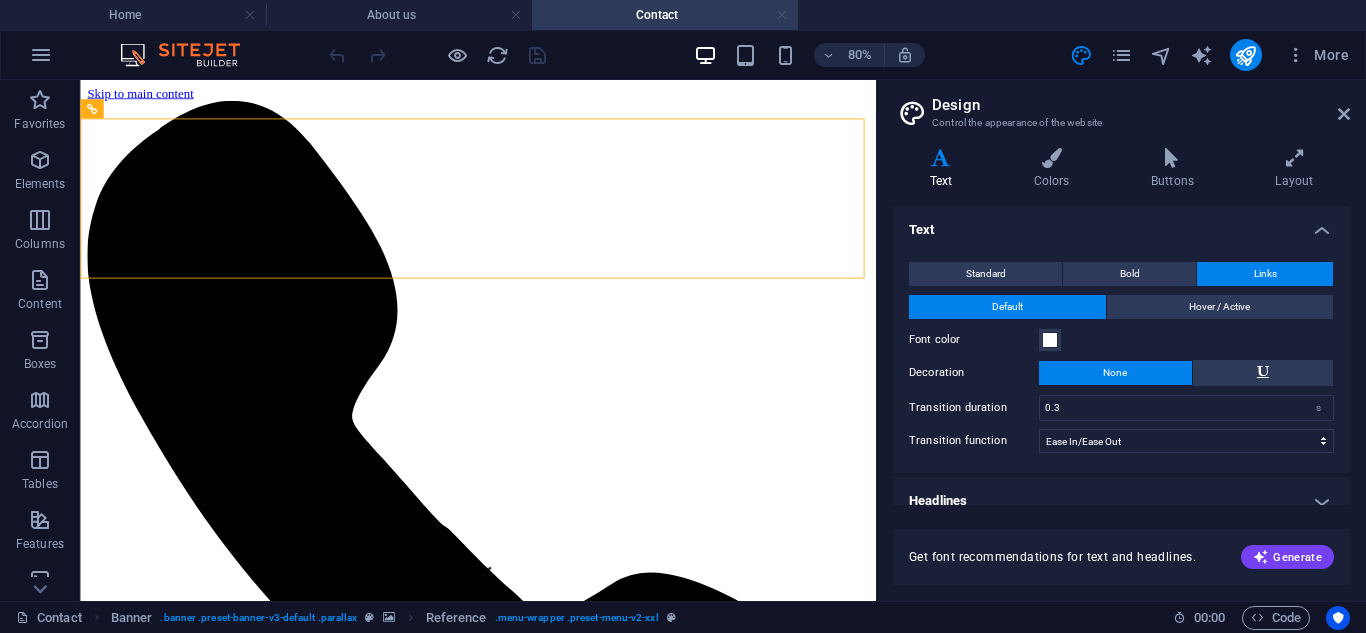 click at bounding box center [782, 15] 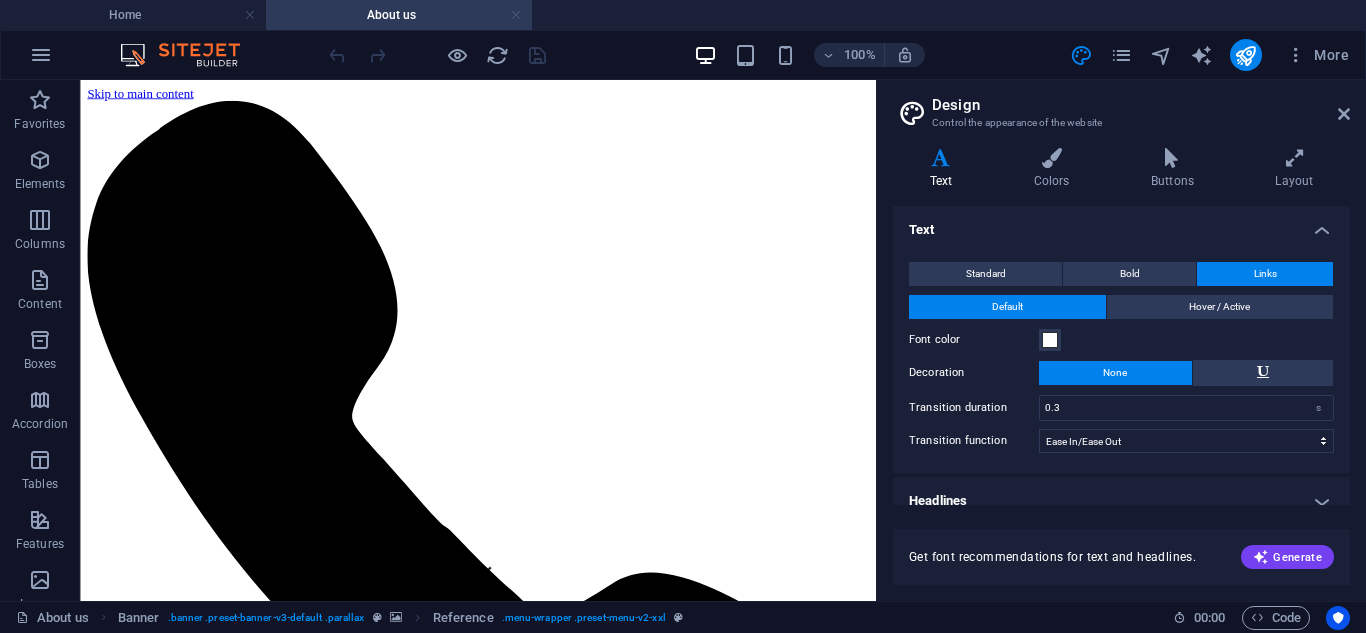 scroll, scrollTop: 2447, scrollLeft: 0, axis: vertical 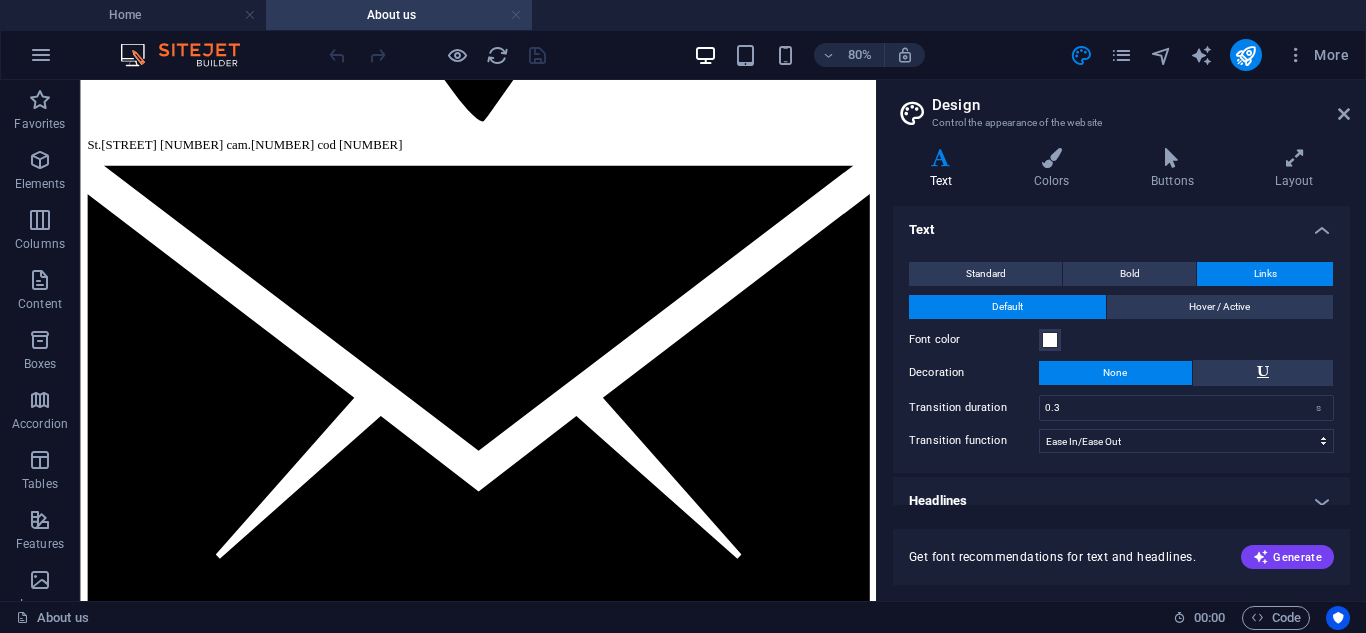 click at bounding box center (516, 15) 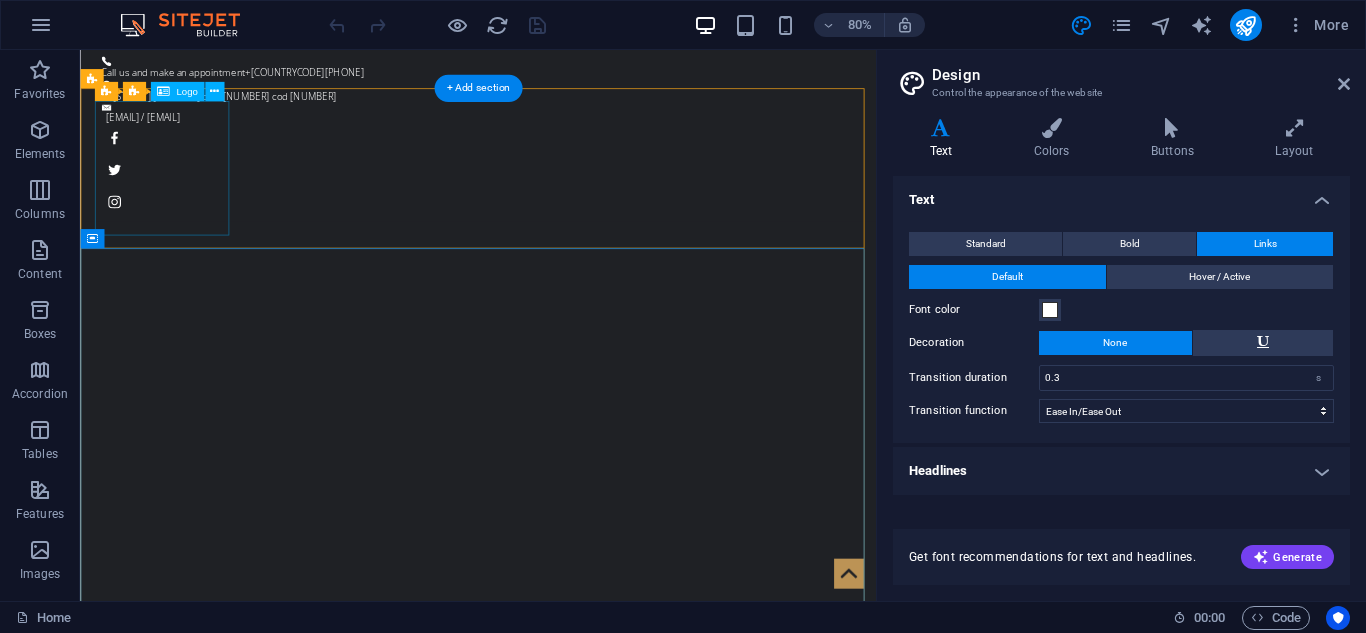 click at bounding box center (578, 1053) 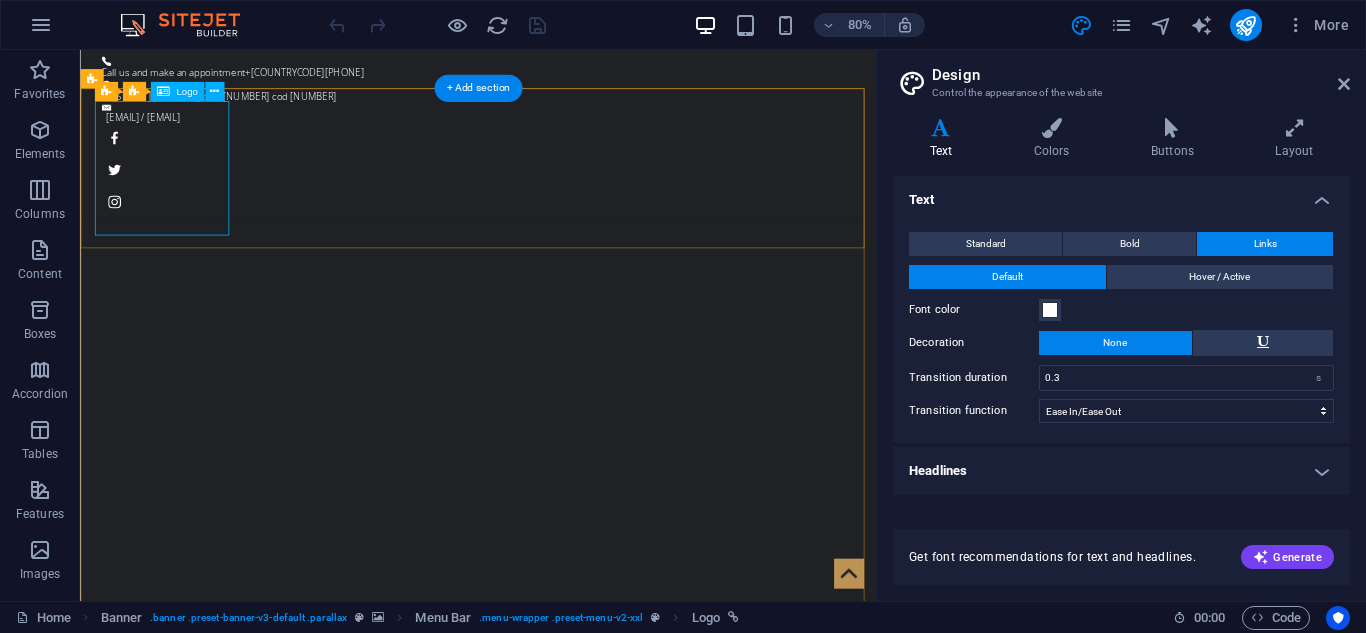 click at bounding box center [578, 1053] 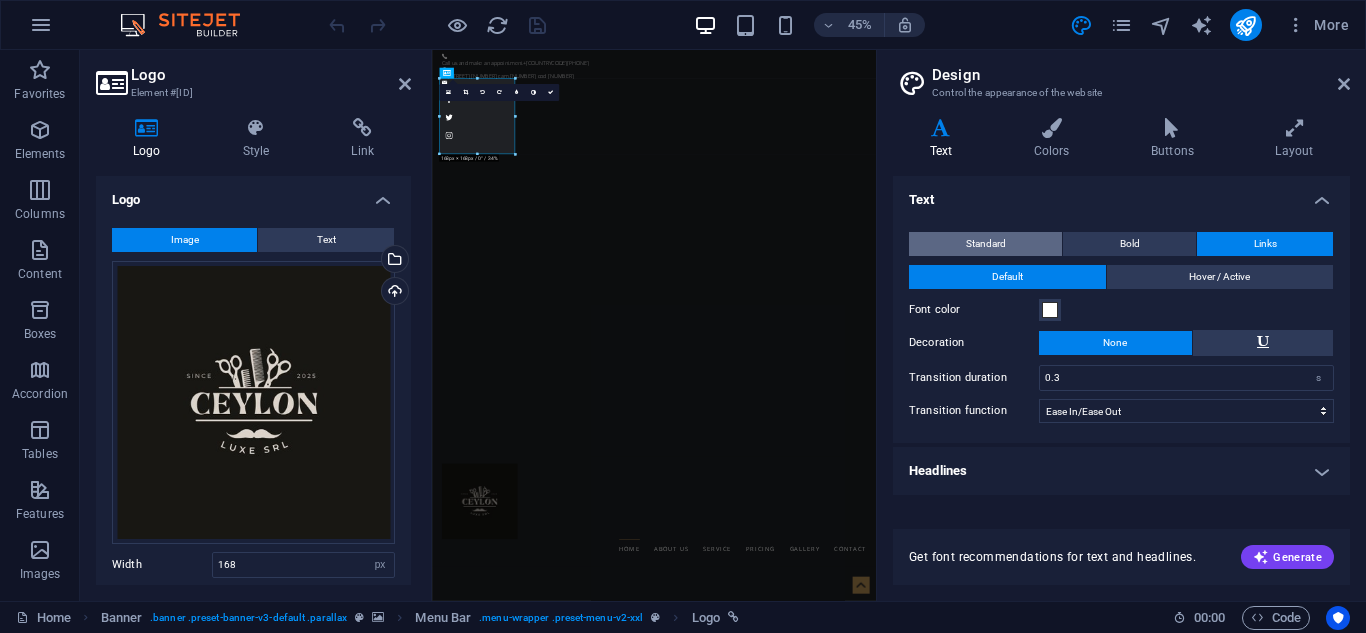 click on "Standard" at bounding box center (985, 244) 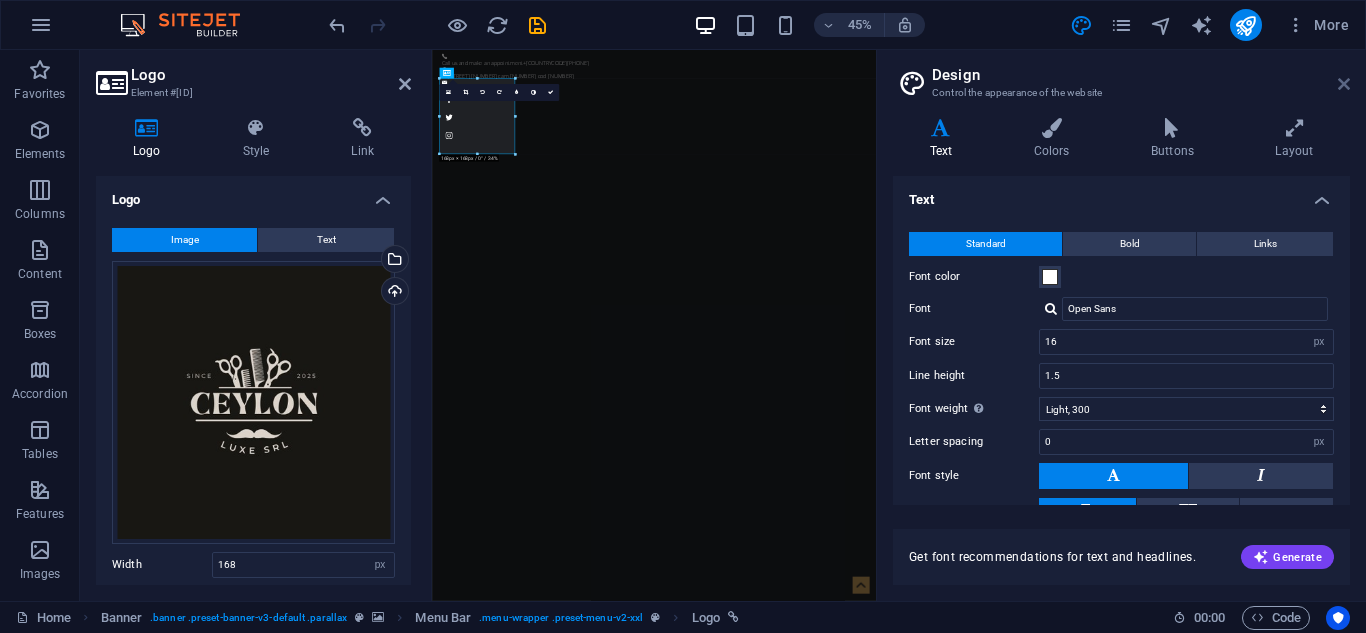click at bounding box center (1344, 84) 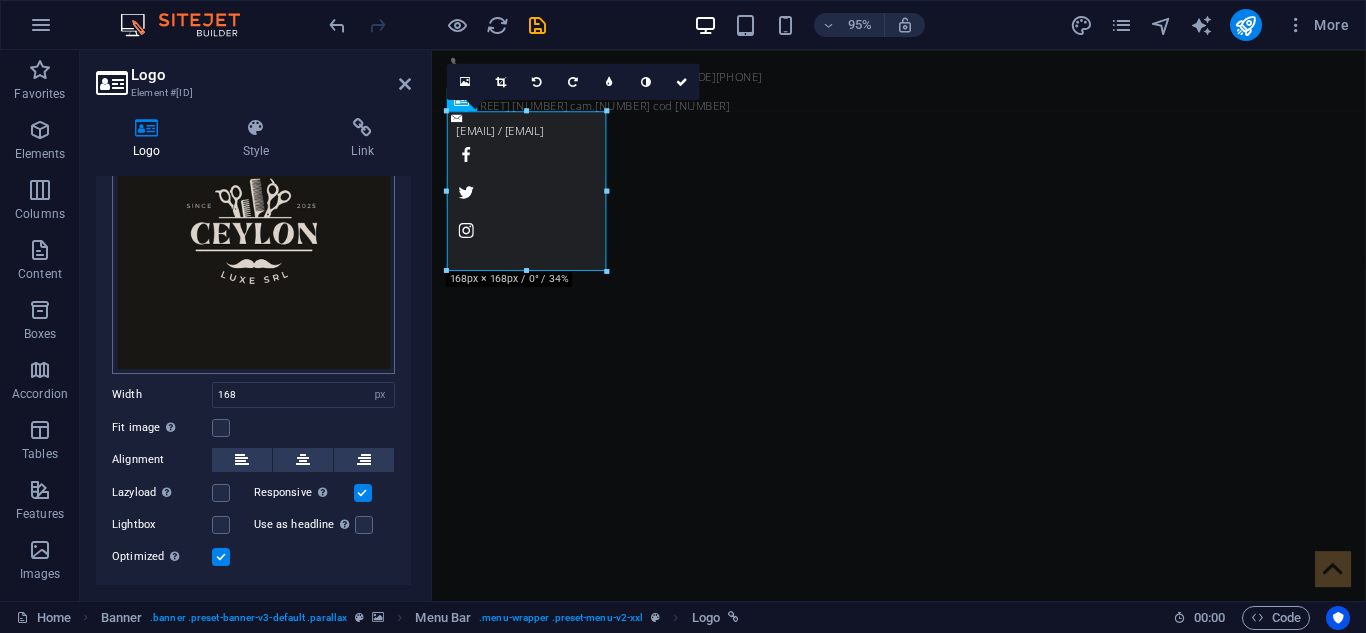 scroll, scrollTop: 193, scrollLeft: 0, axis: vertical 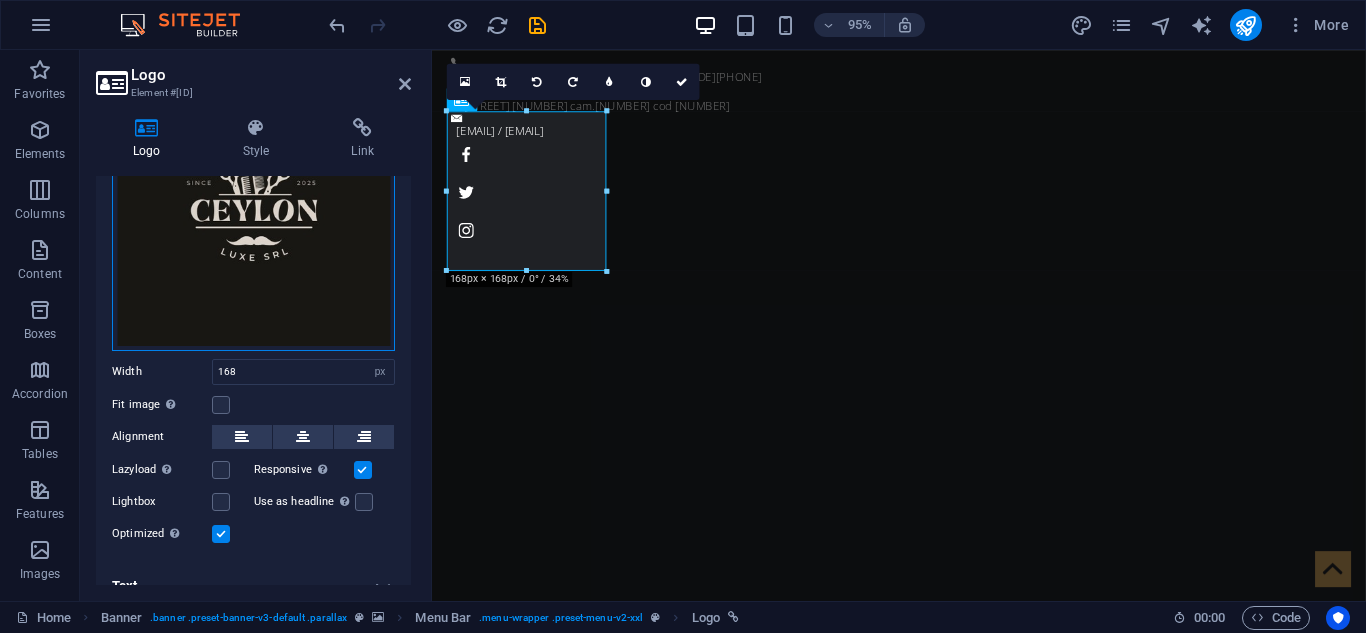 click on "Drag files here, click to choose files or select files from Files or our free stock photos & videos" at bounding box center [253, 209] 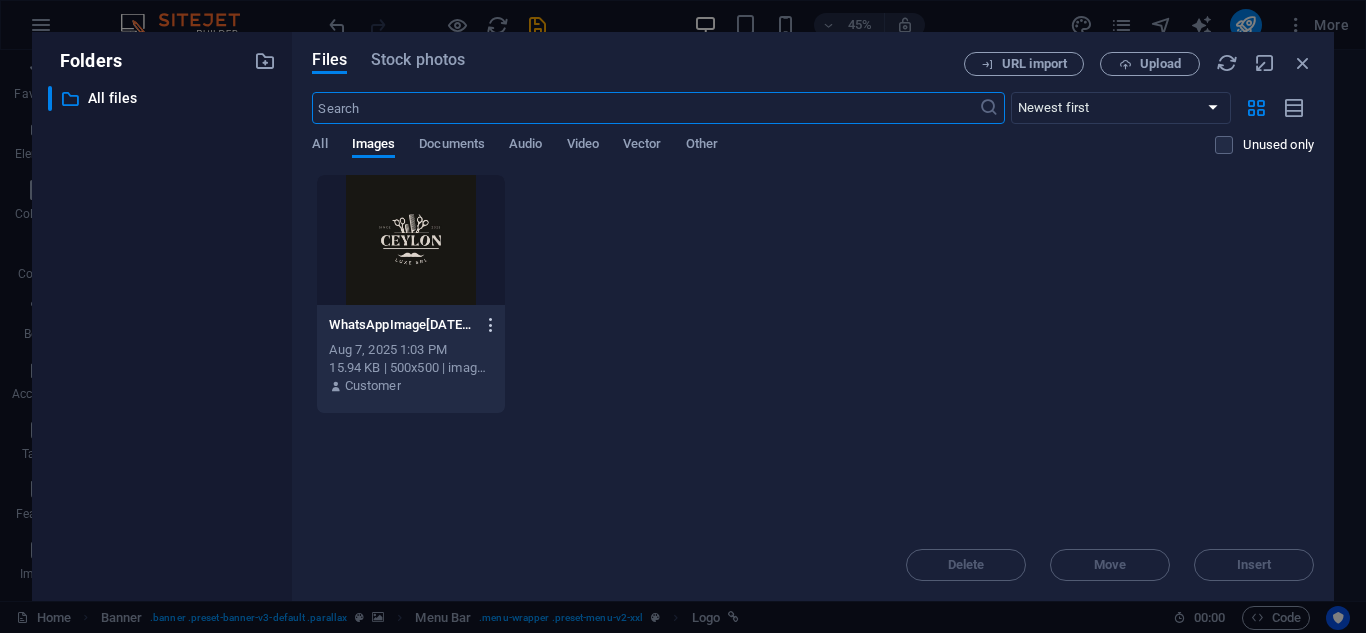click at bounding box center [487, 325] 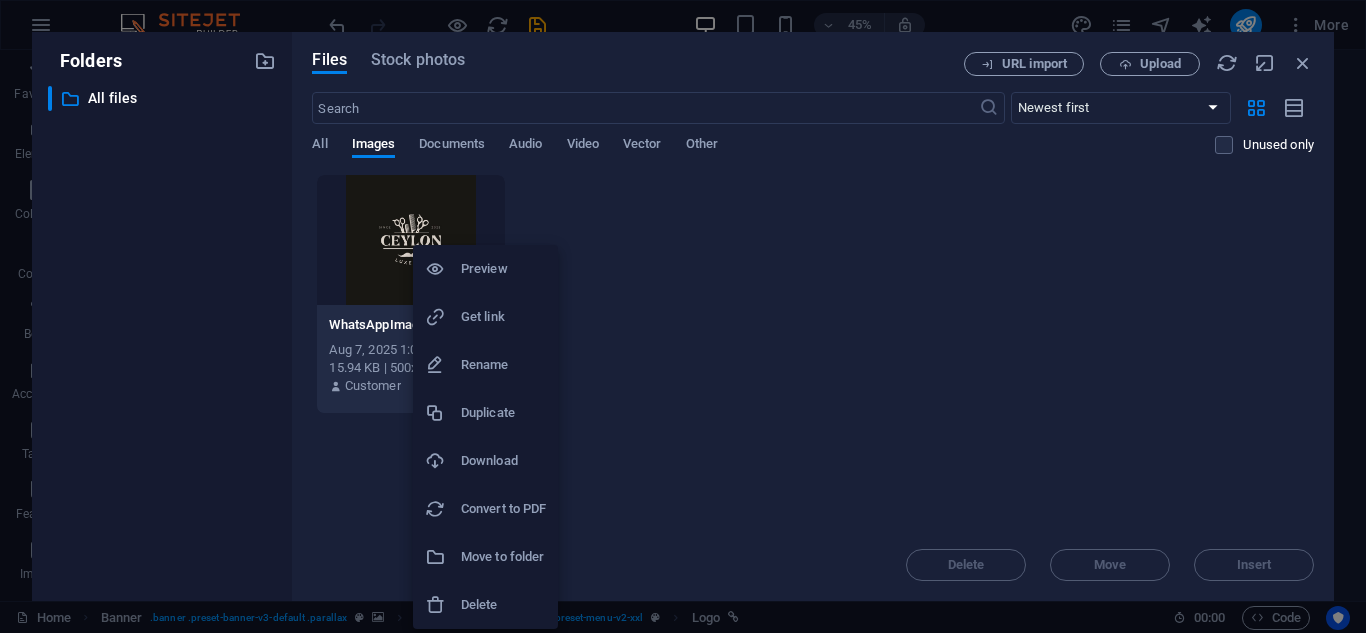 click on "Delete" at bounding box center [503, 605] 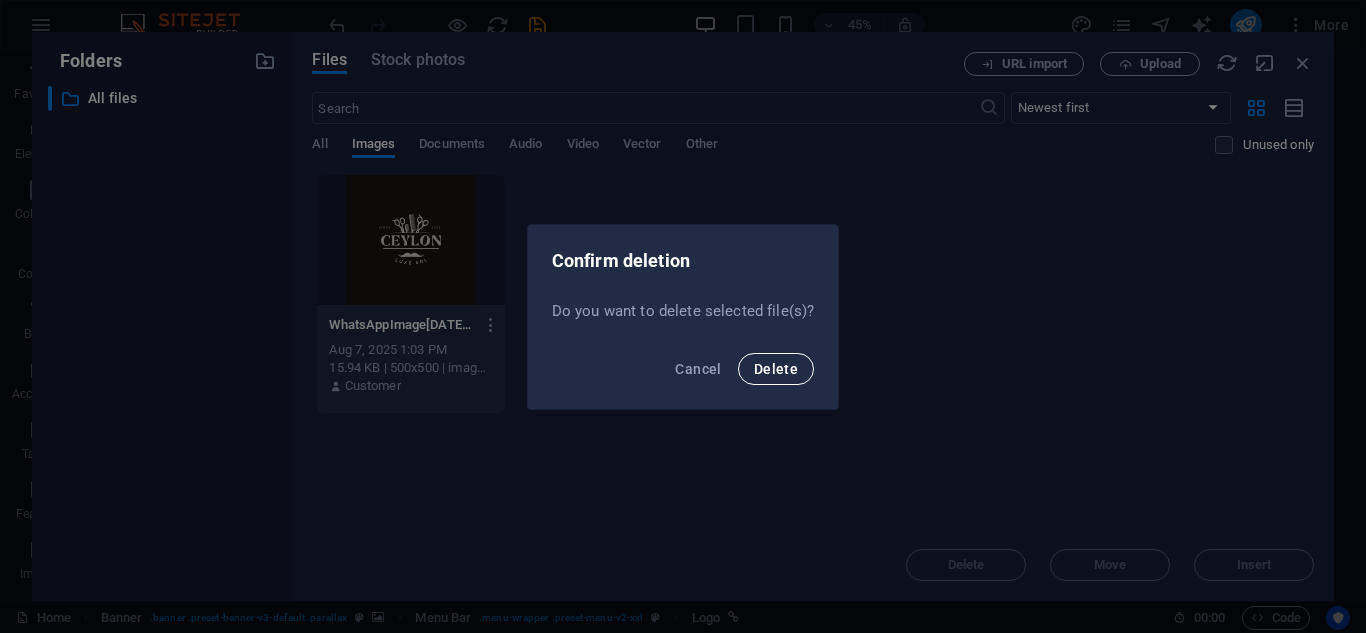 click on "Delete" at bounding box center (776, 369) 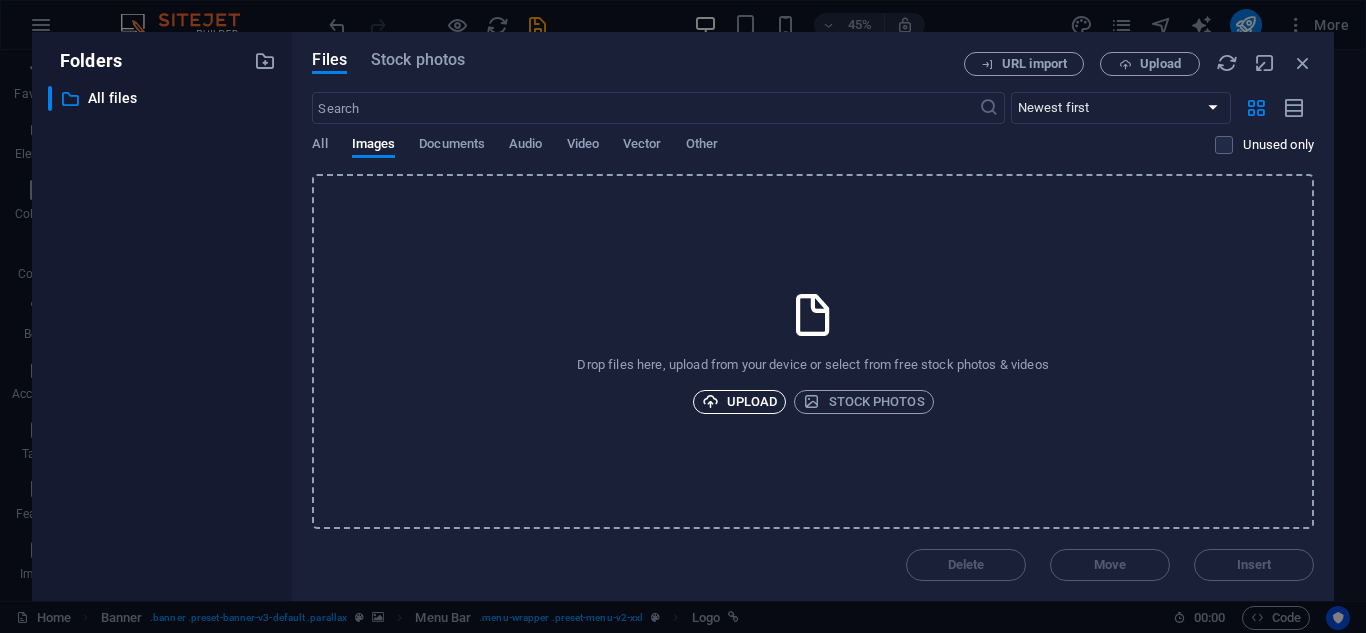 click on "Upload" at bounding box center (740, 402) 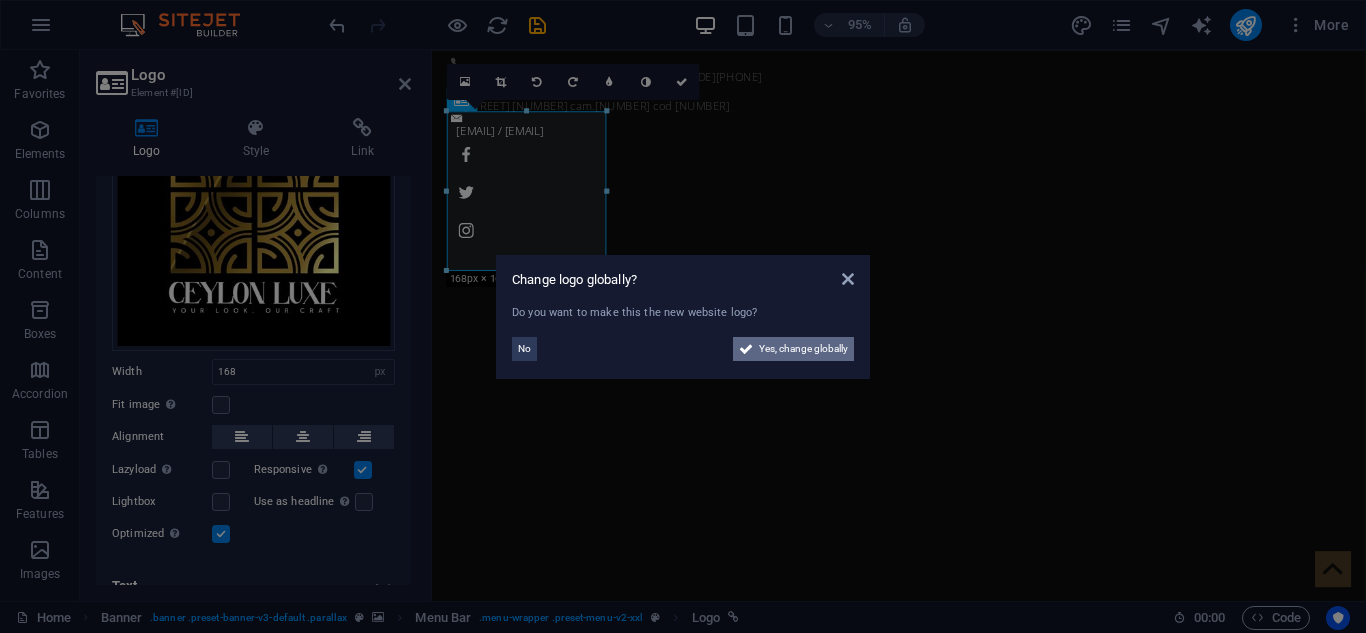 click on "Yes, change globally" at bounding box center (803, 349) 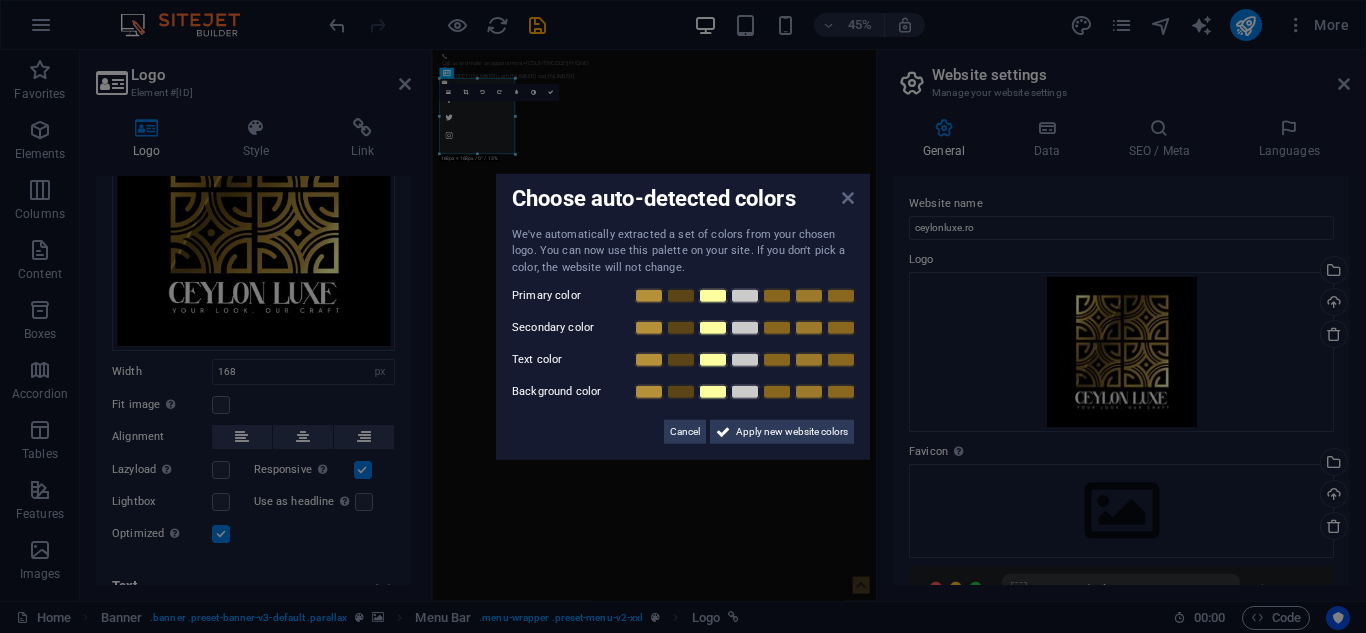 click at bounding box center [848, 197] 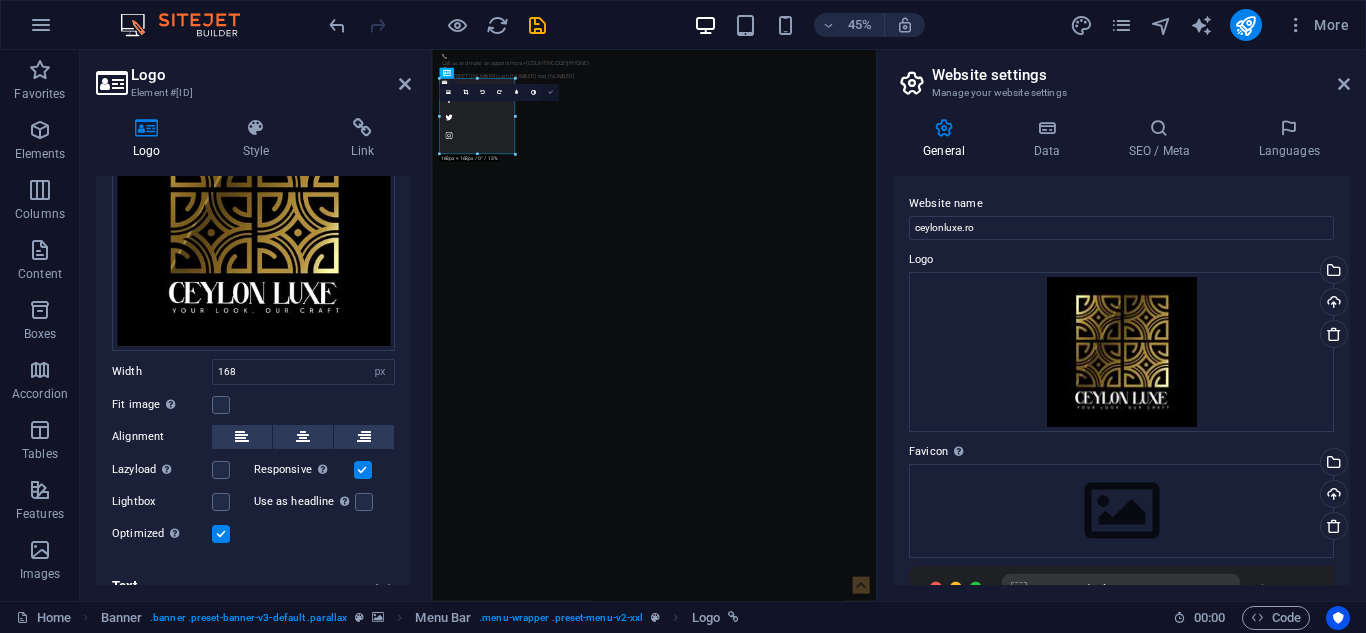 click at bounding box center (550, 92) 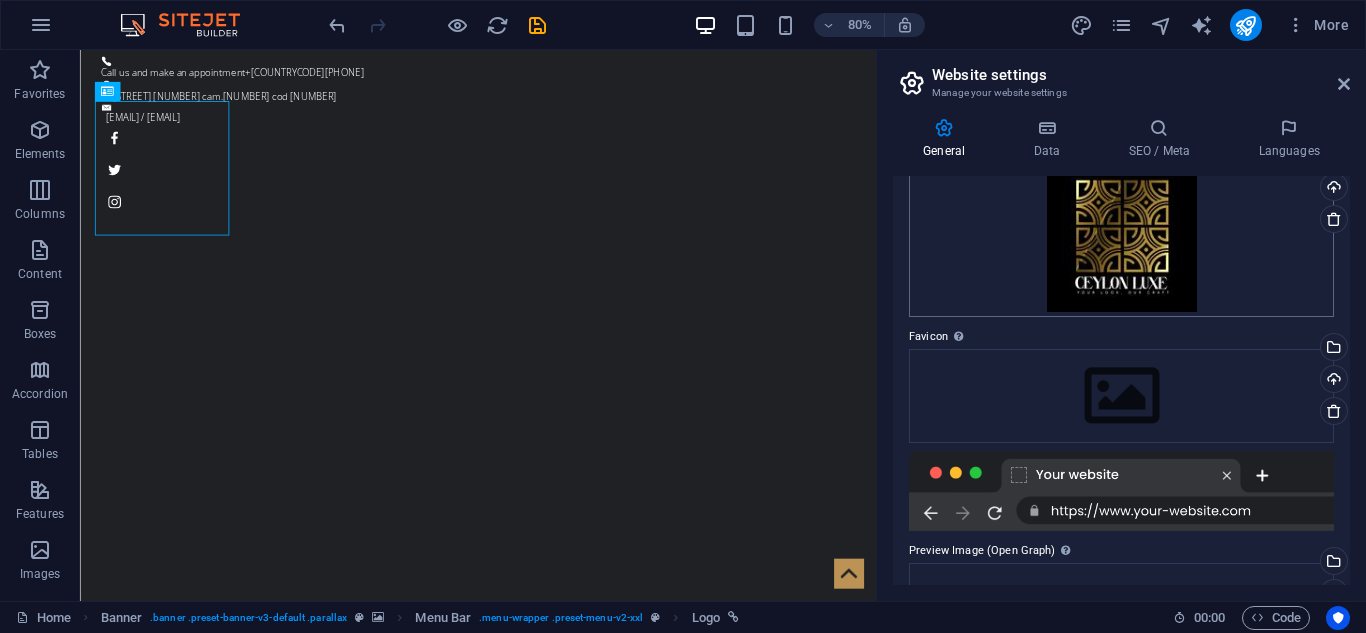 scroll, scrollTop: 187, scrollLeft: 0, axis: vertical 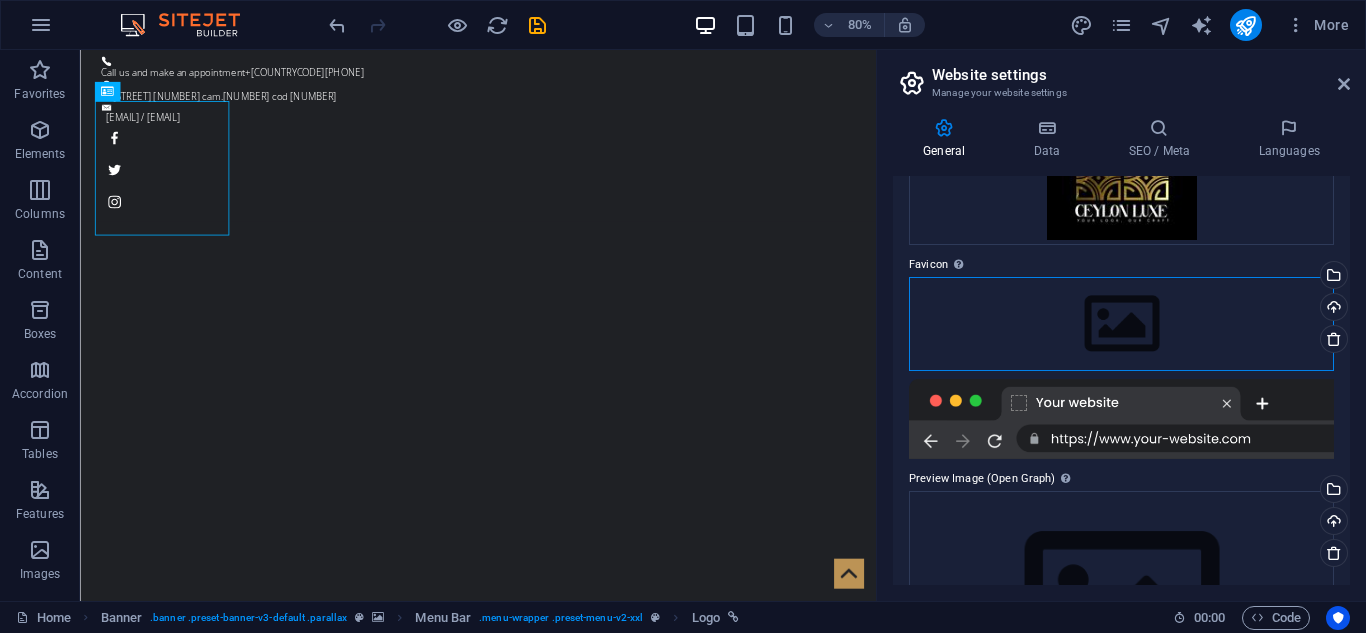 click on "Drag files here, click to choose files or select files from Files or our free stock photos & videos" at bounding box center [1121, 324] 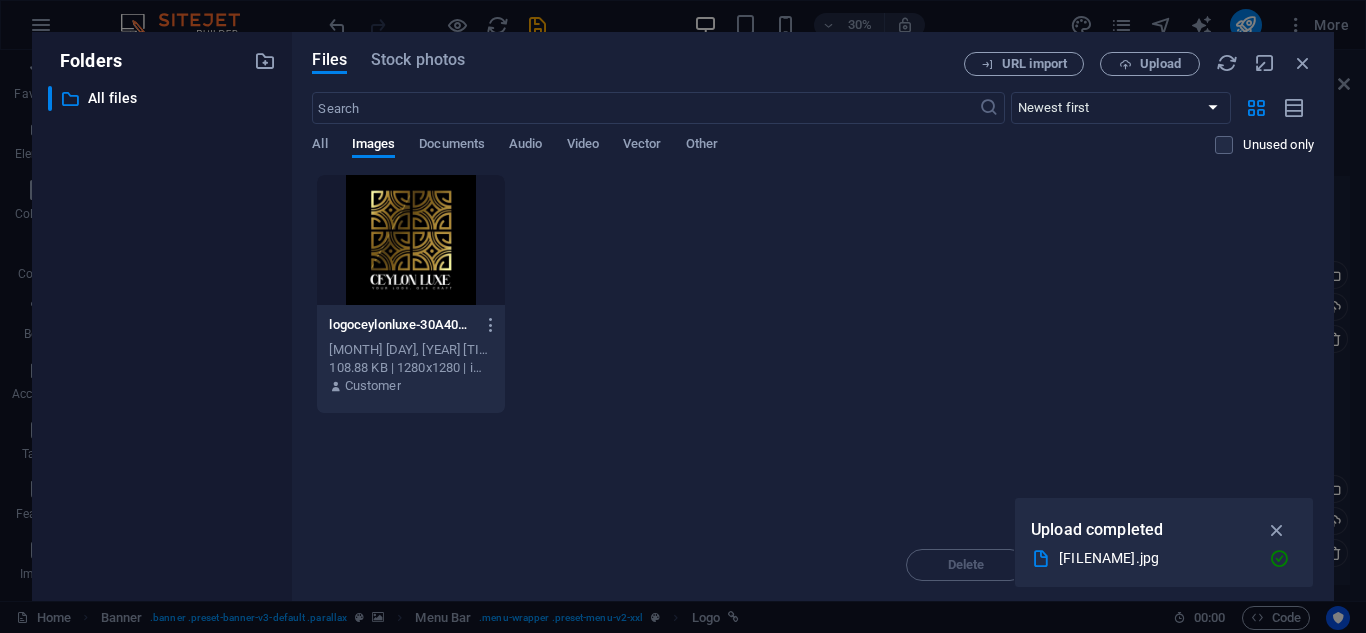 click at bounding box center (410, 240) 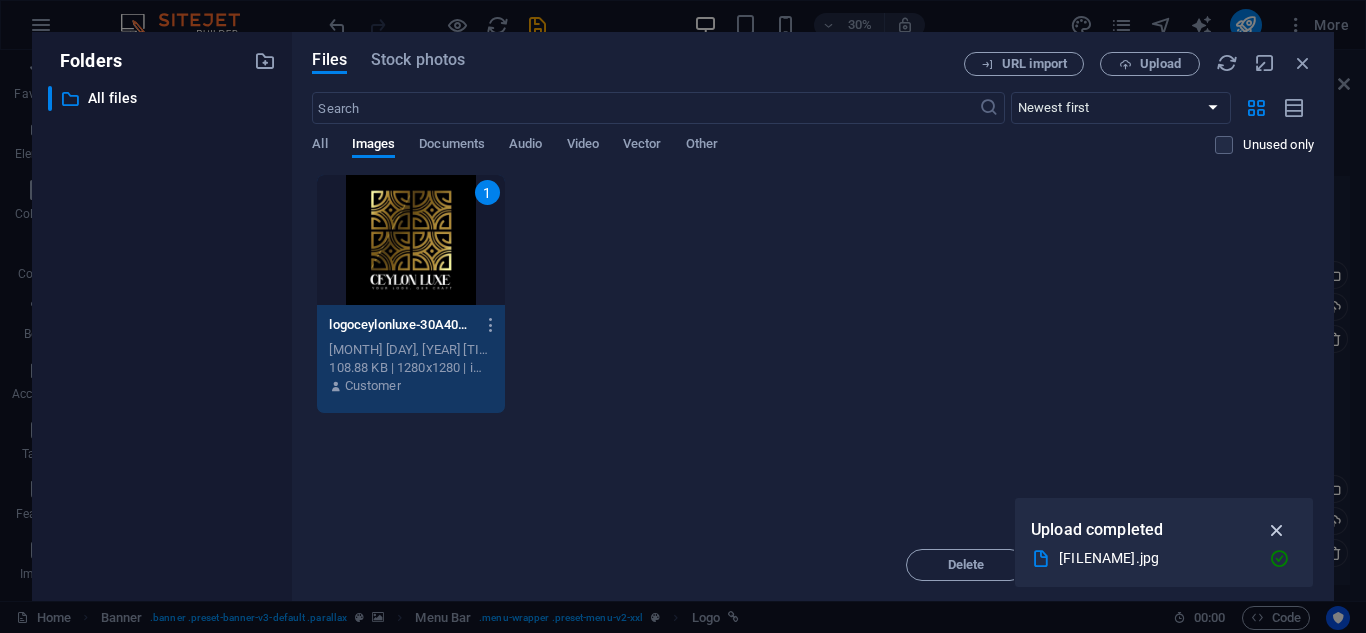 click at bounding box center [1277, 530] 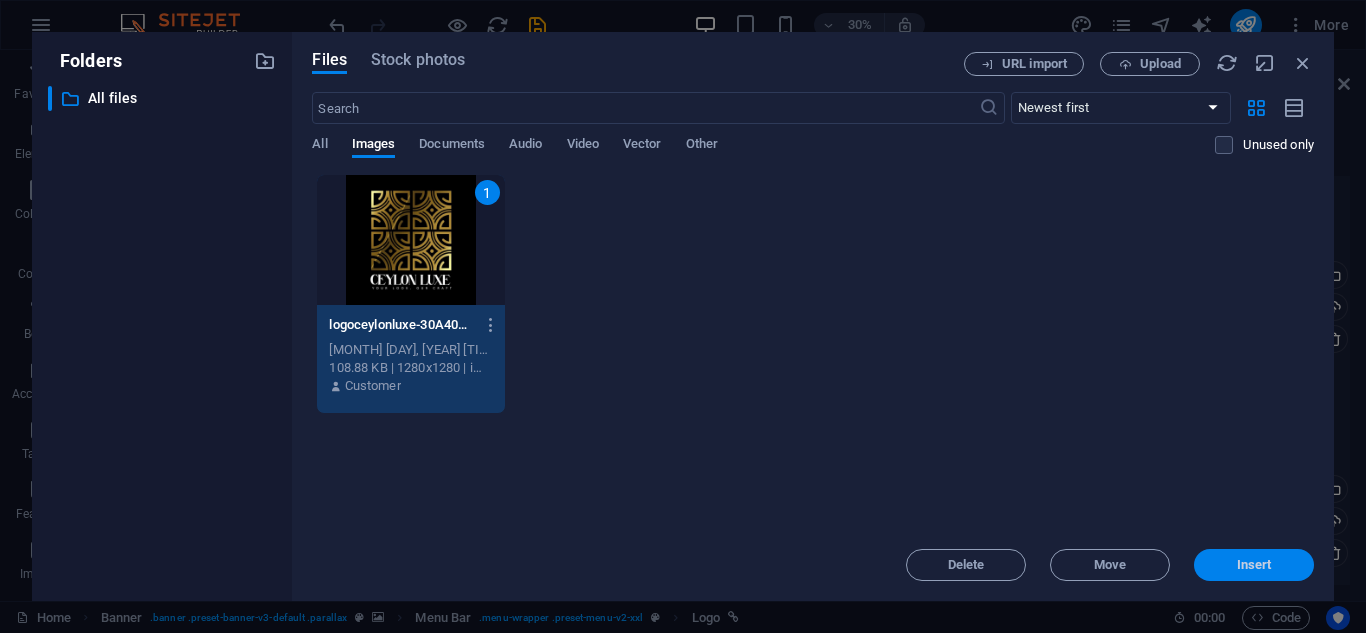 click on "Insert" at bounding box center (1254, 565) 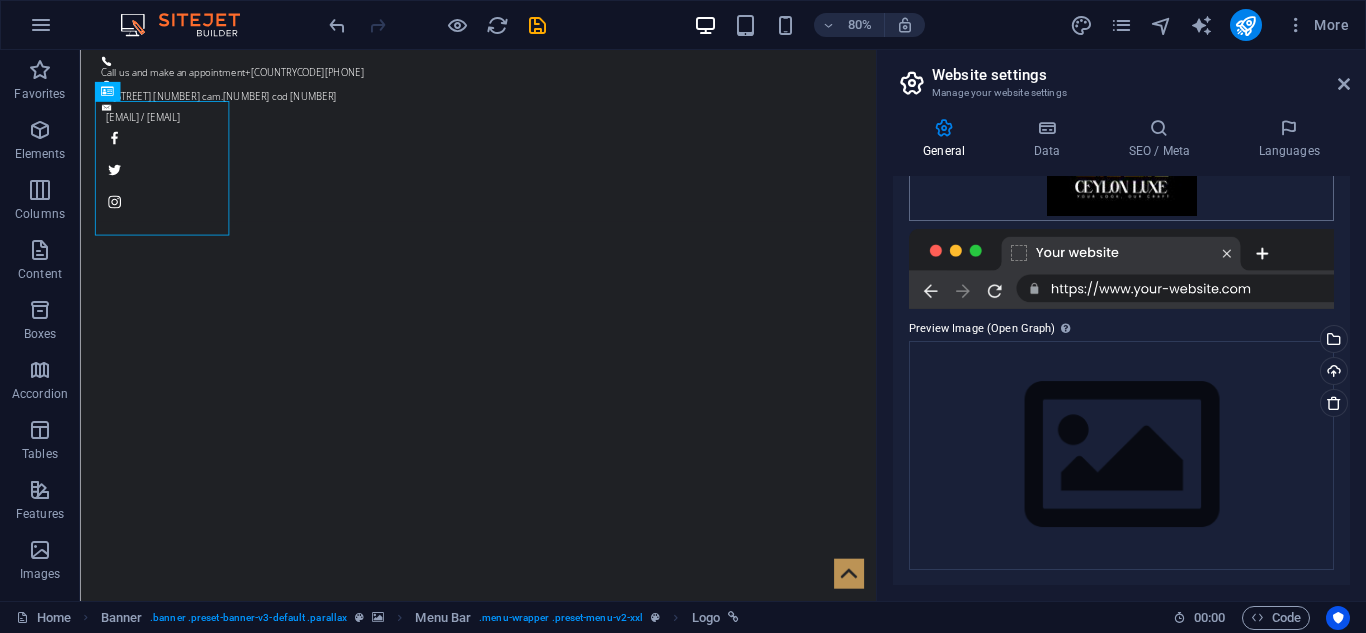 scroll, scrollTop: 404, scrollLeft: 0, axis: vertical 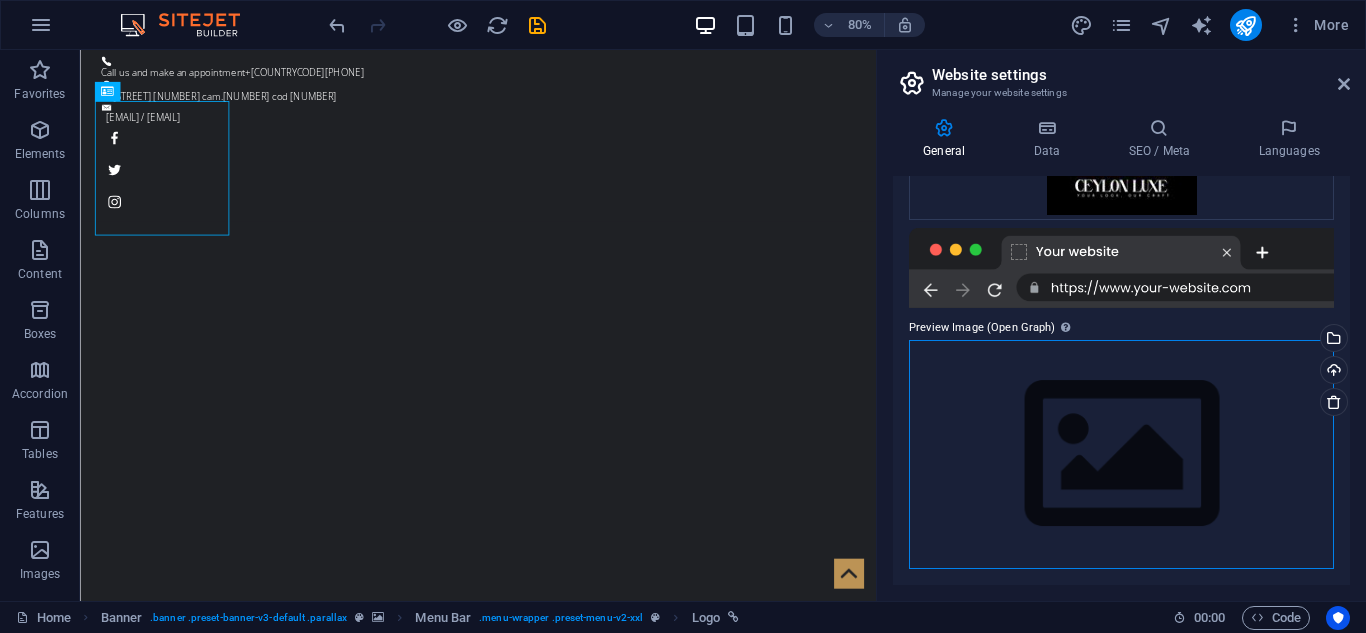 click on "Drag files here, click to choose files or select files from Files or our free stock photos & videos" at bounding box center (1121, 454) 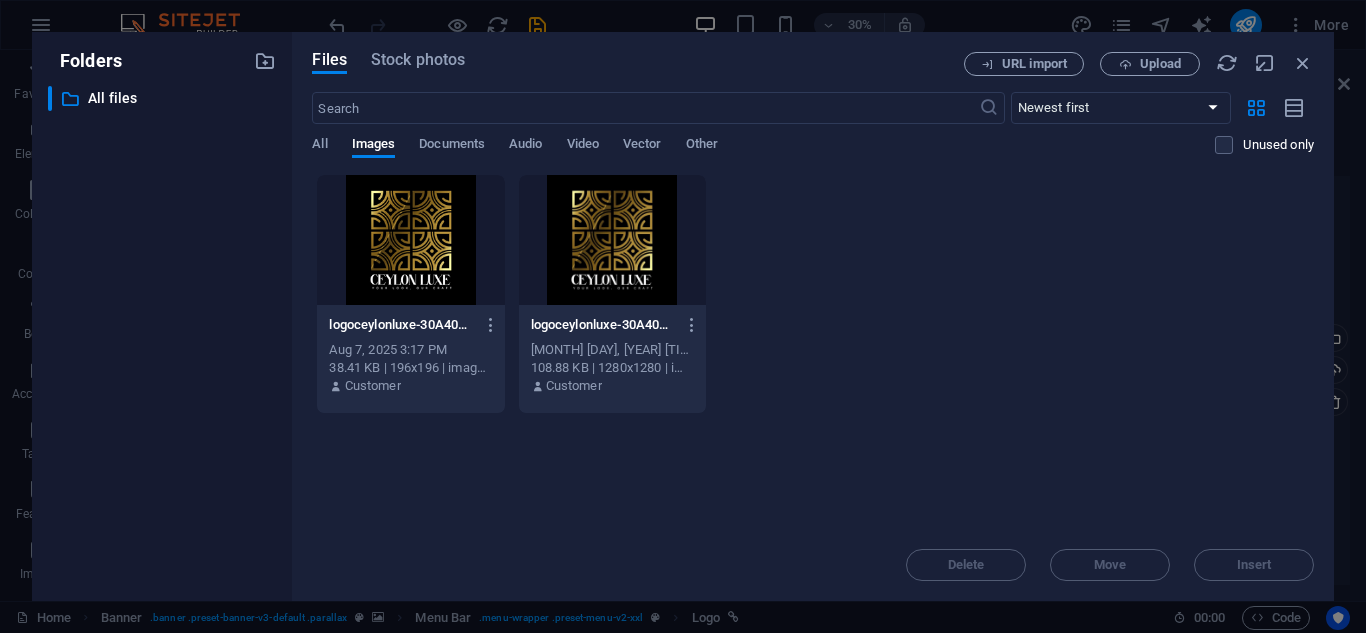 click at bounding box center [612, 240] 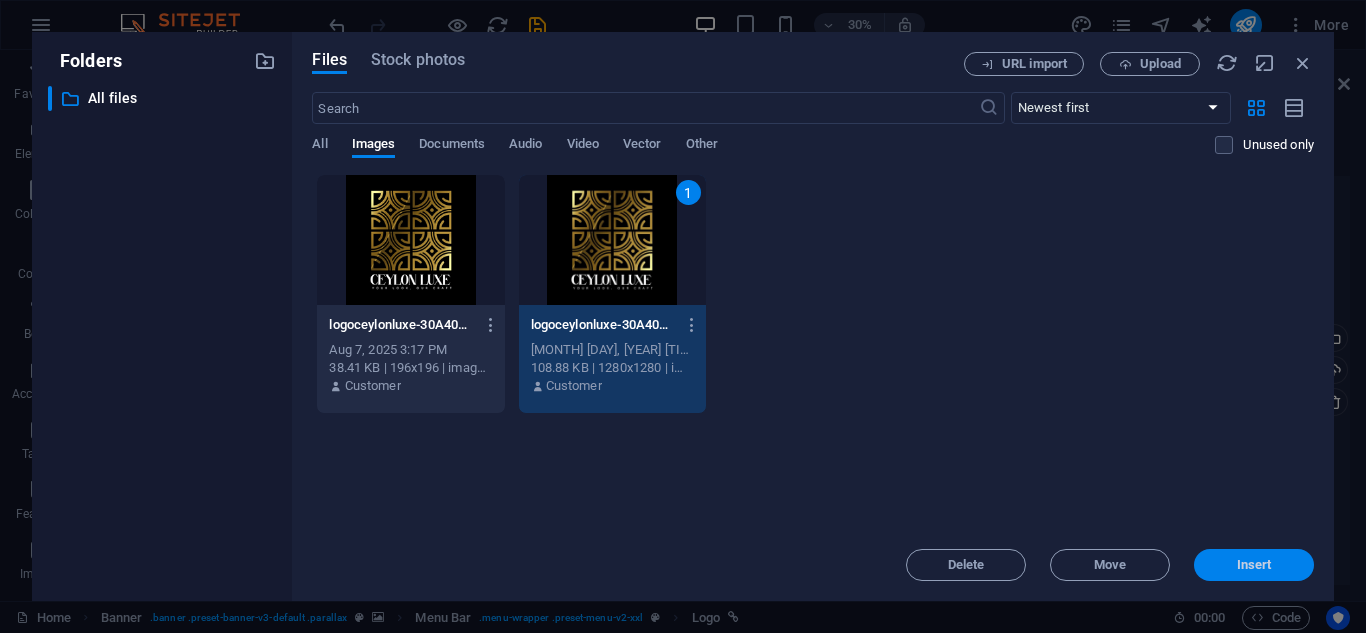 click on "Insert" at bounding box center [1254, 565] 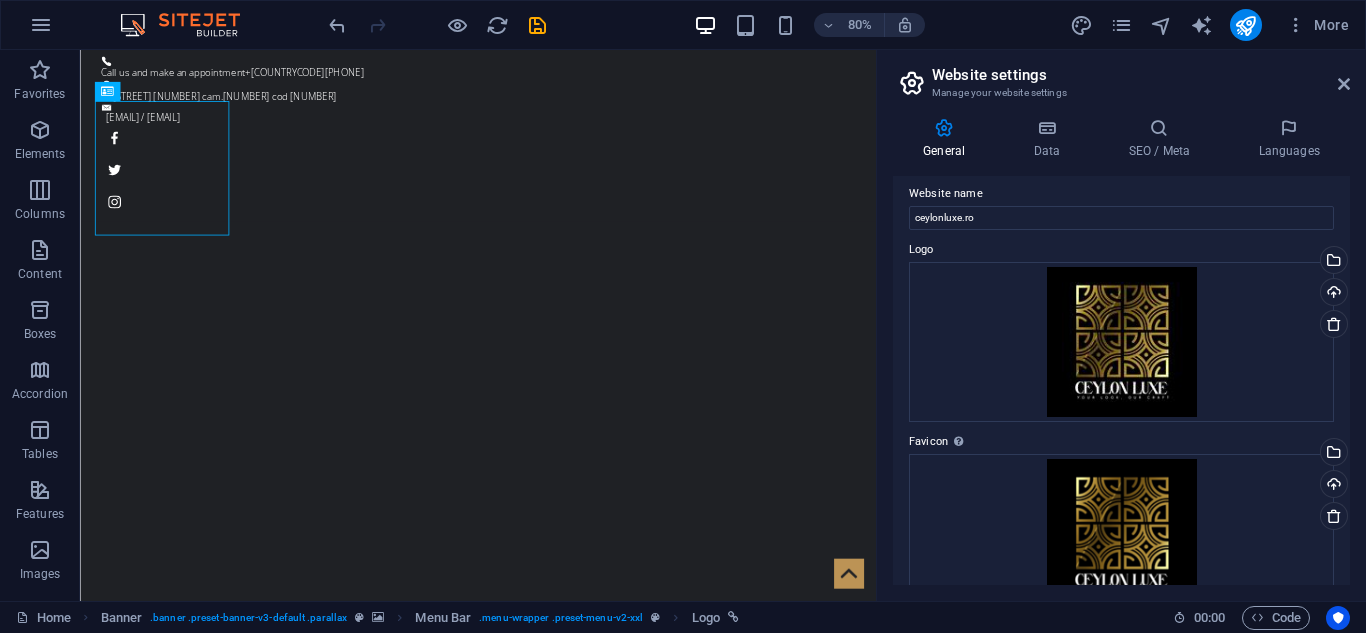 scroll, scrollTop: 0, scrollLeft: 0, axis: both 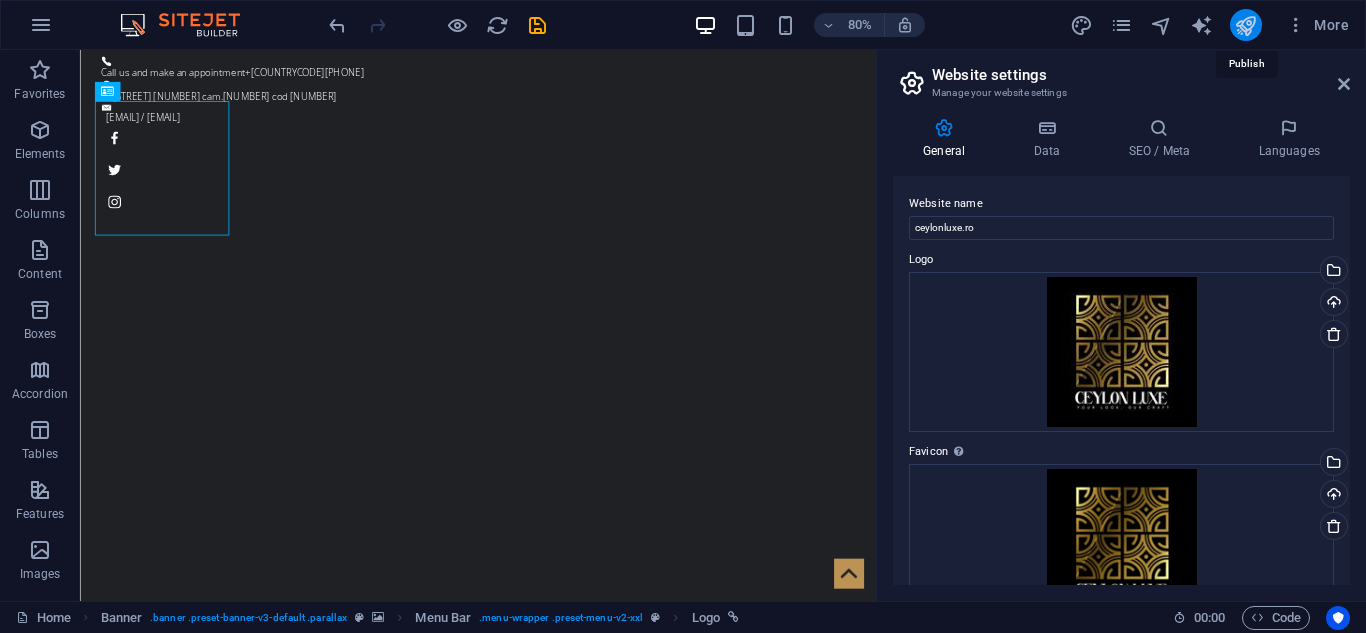 click at bounding box center (1245, 25) 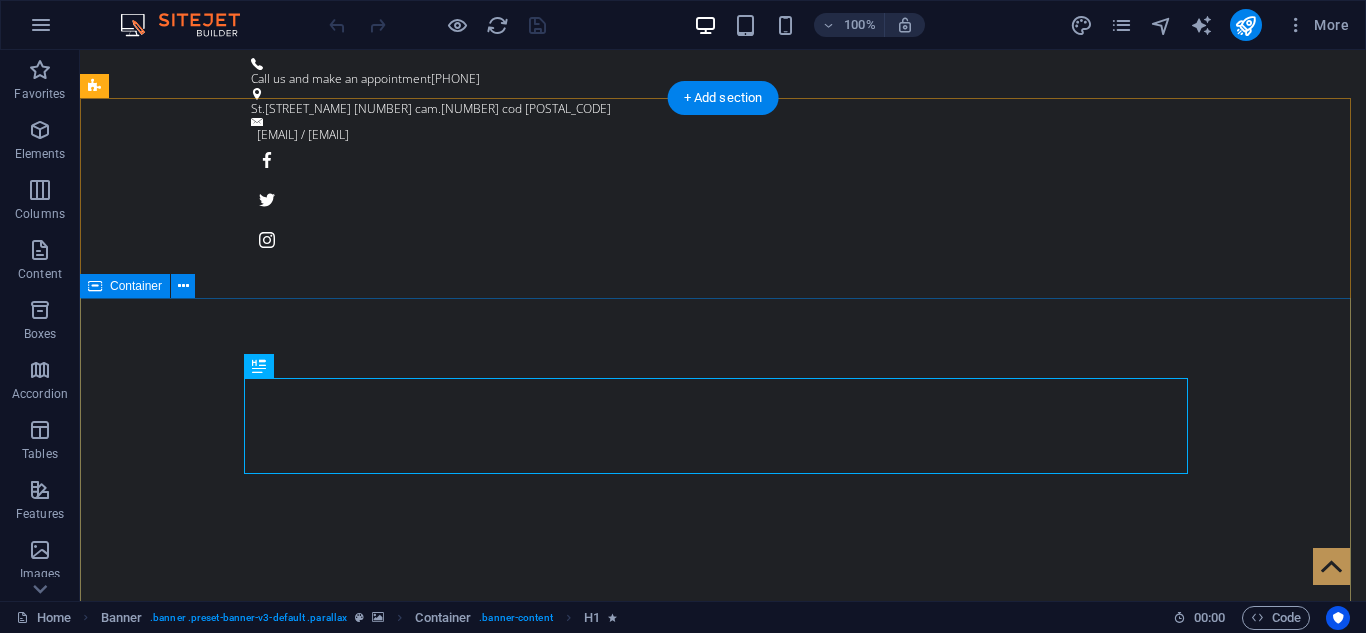 scroll, scrollTop: 0, scrollLeft: 0, axis: both 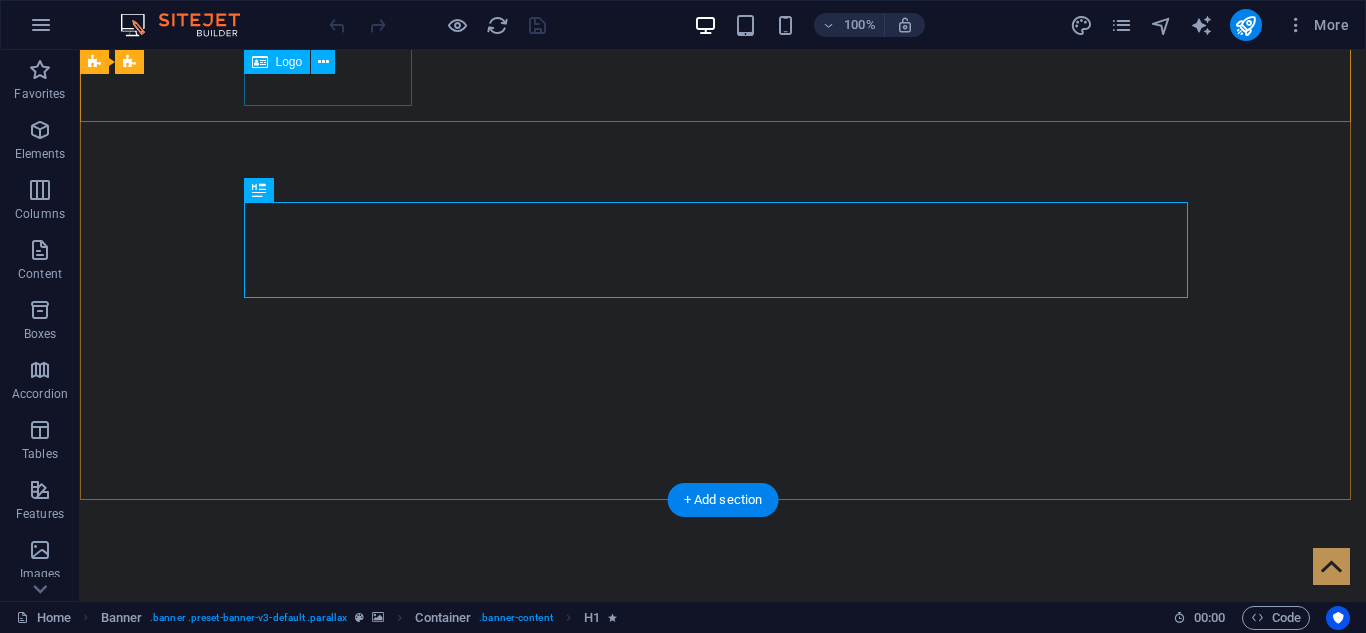 click at bounding box center [723, 753] 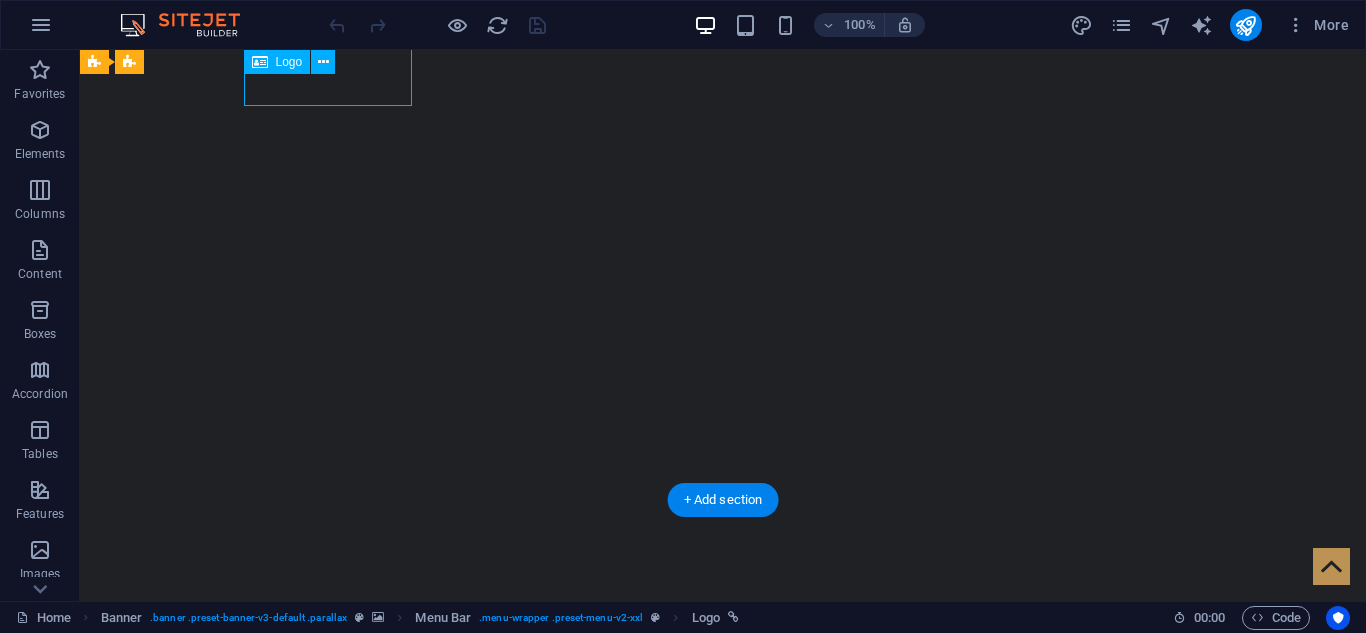 click at bounding box center [723, 753] 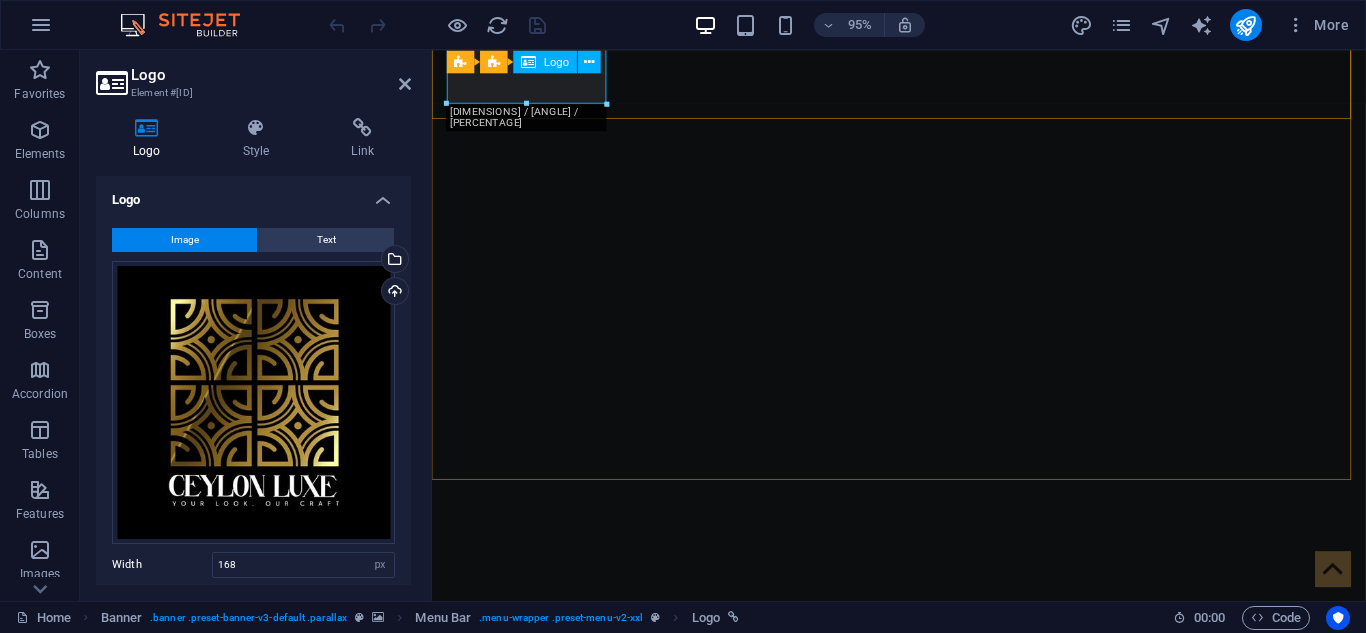 click on "Logo" at bounding box center [556, 61] 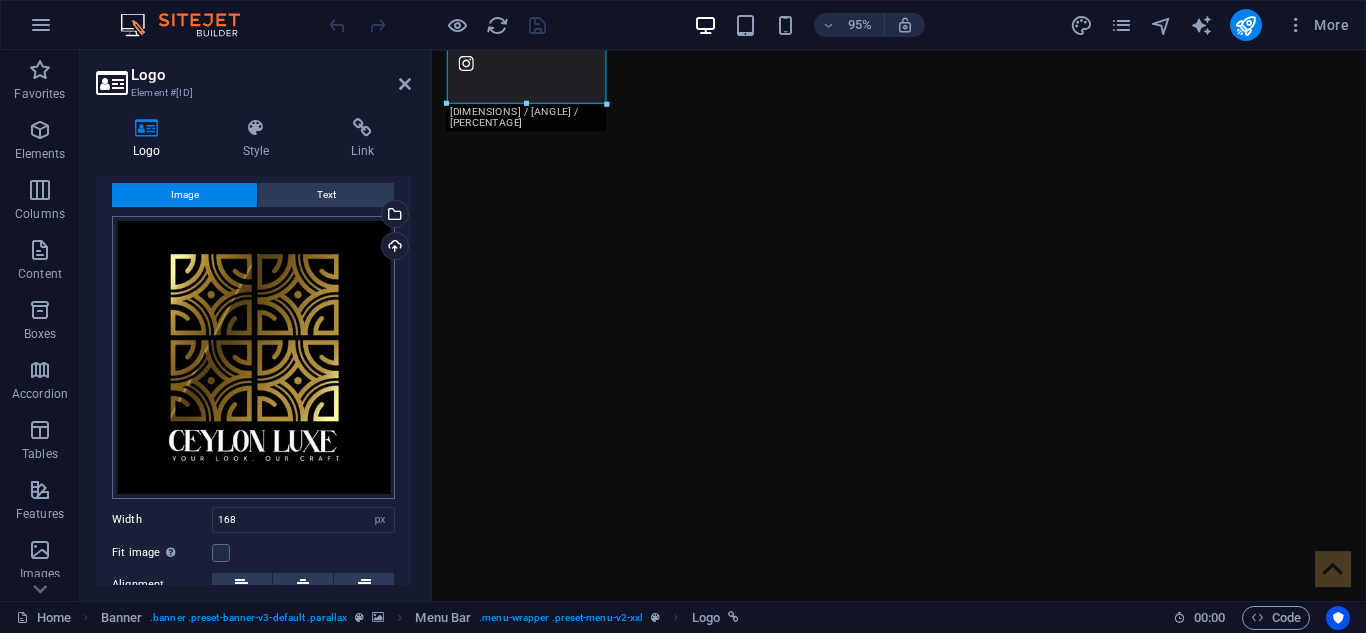 scroll, scrollTop: 0, scrollLeft: 0, axis: both 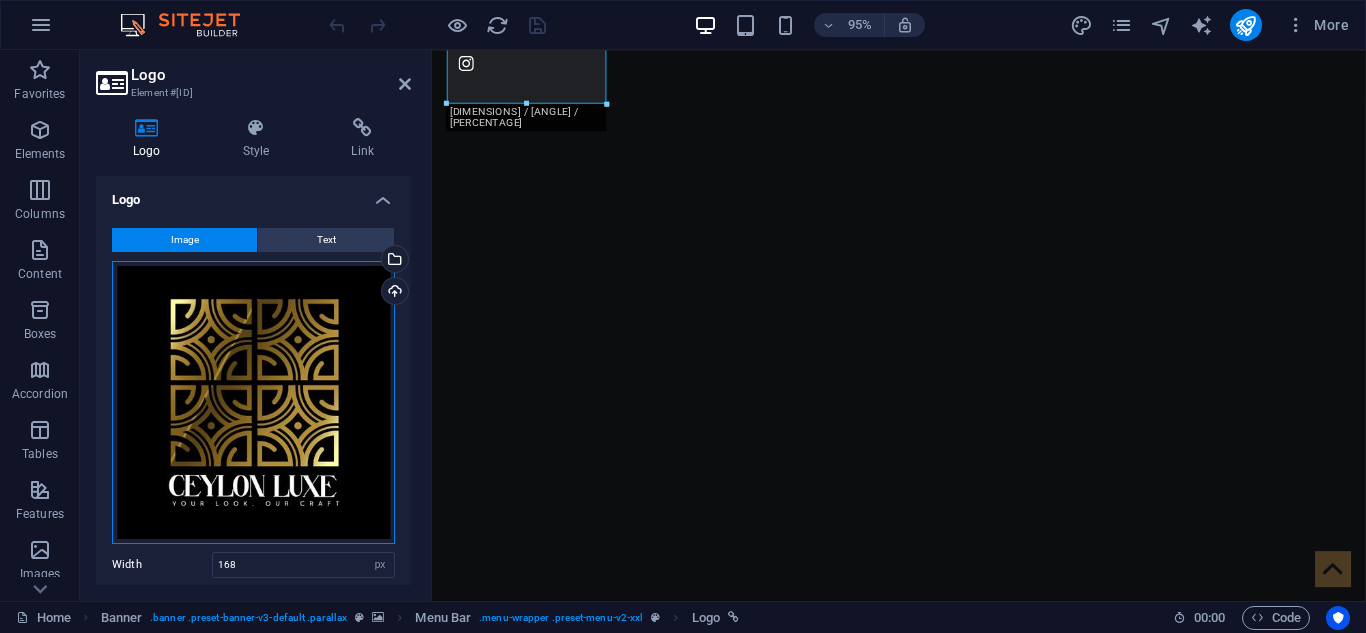click on "Drag files here, click to choose files or select files from Files or our free stock photos & videos" at bounding box center [253, 402] 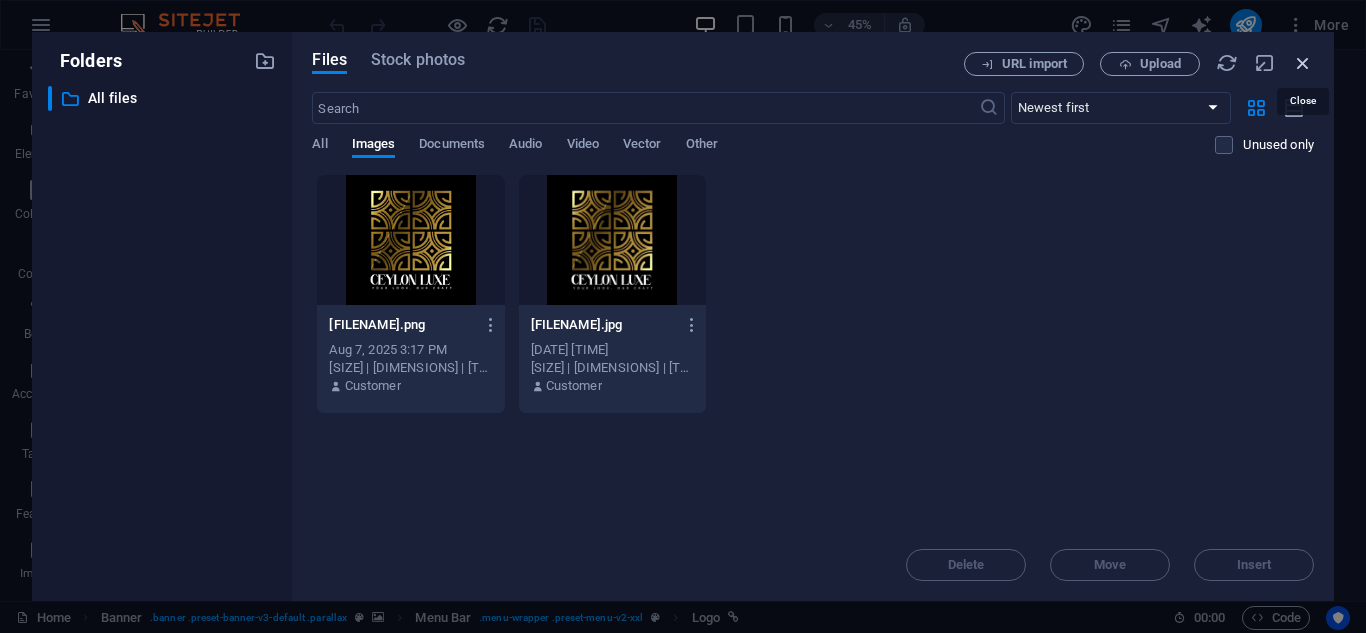 click at bounding box center (1303, 63) 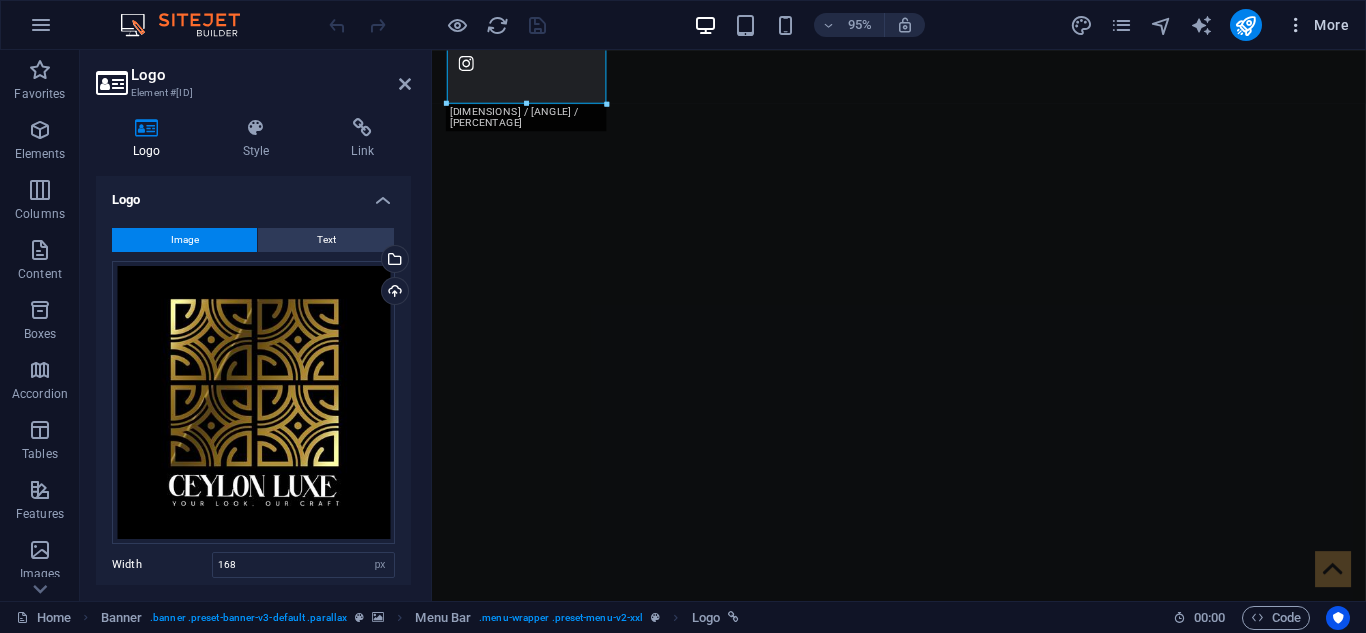 click at bounding box center (1296, 25) 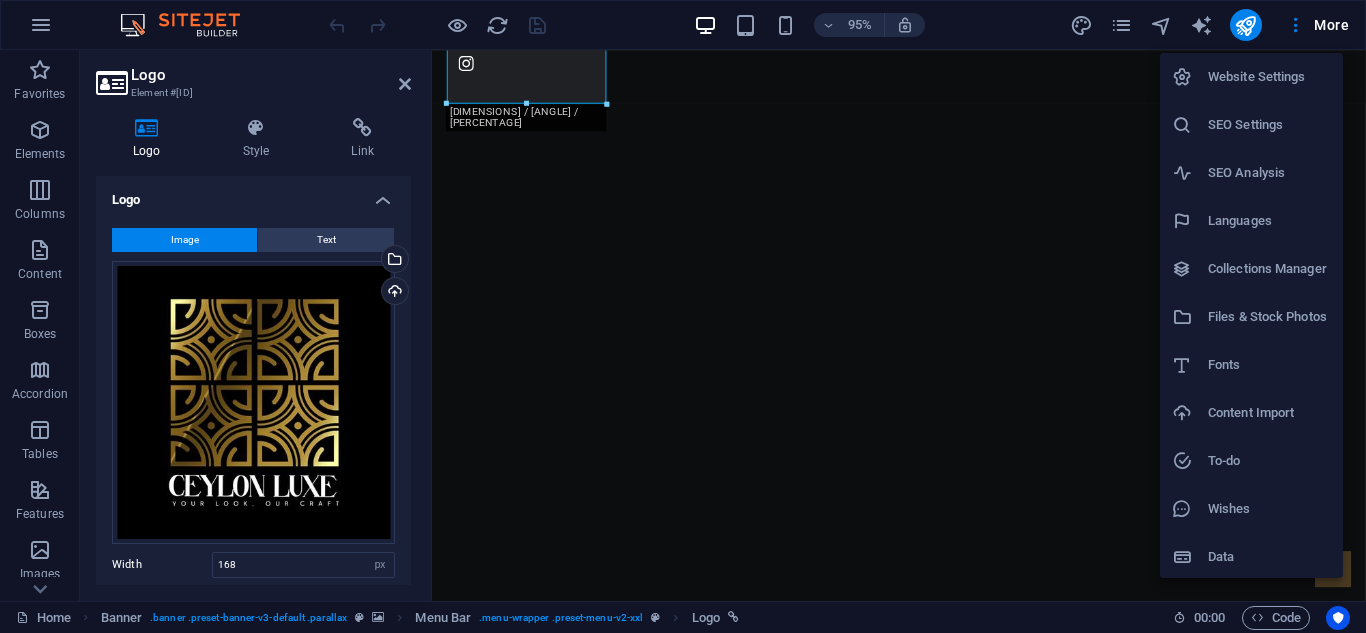 click at bounding box center [683, 316] 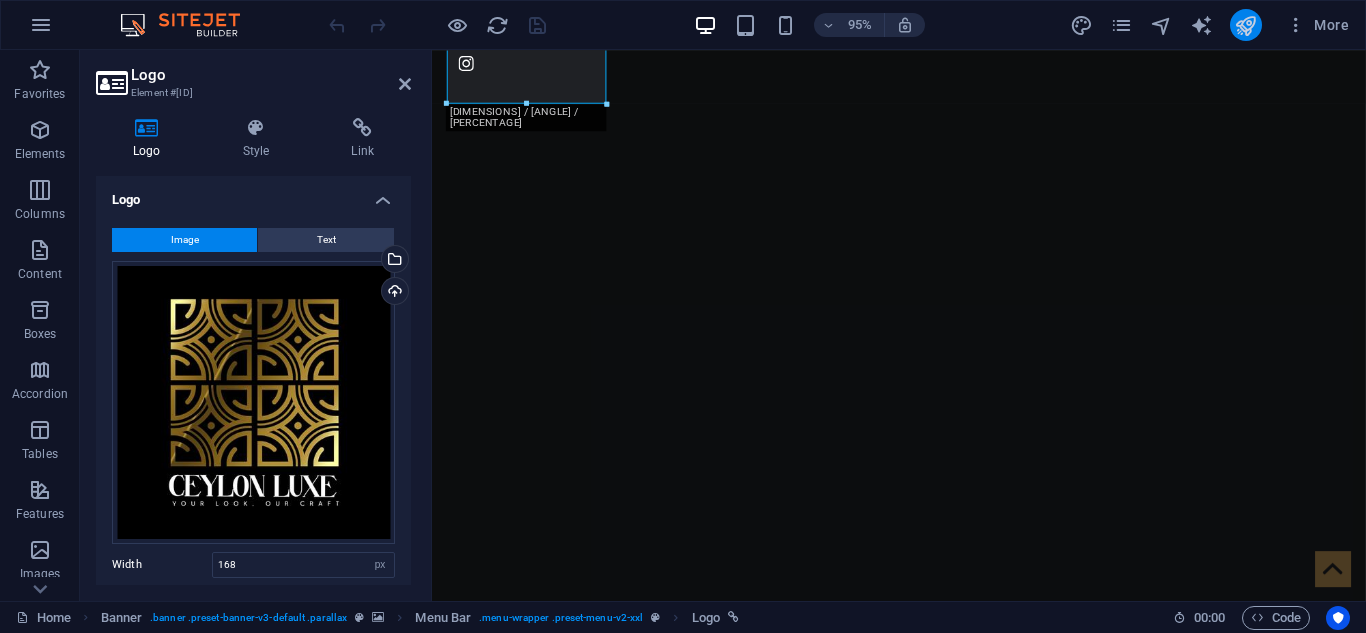 click at bounding box center (1245, 25) 